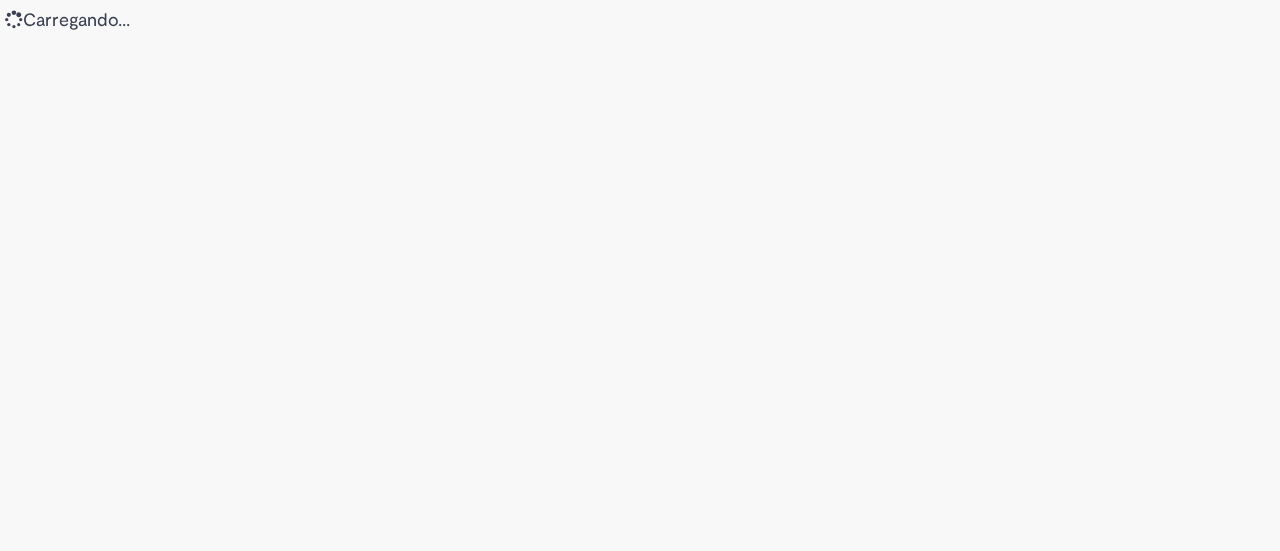 scroll, scrollTop: 0, scrollLeft: 0, axis: both 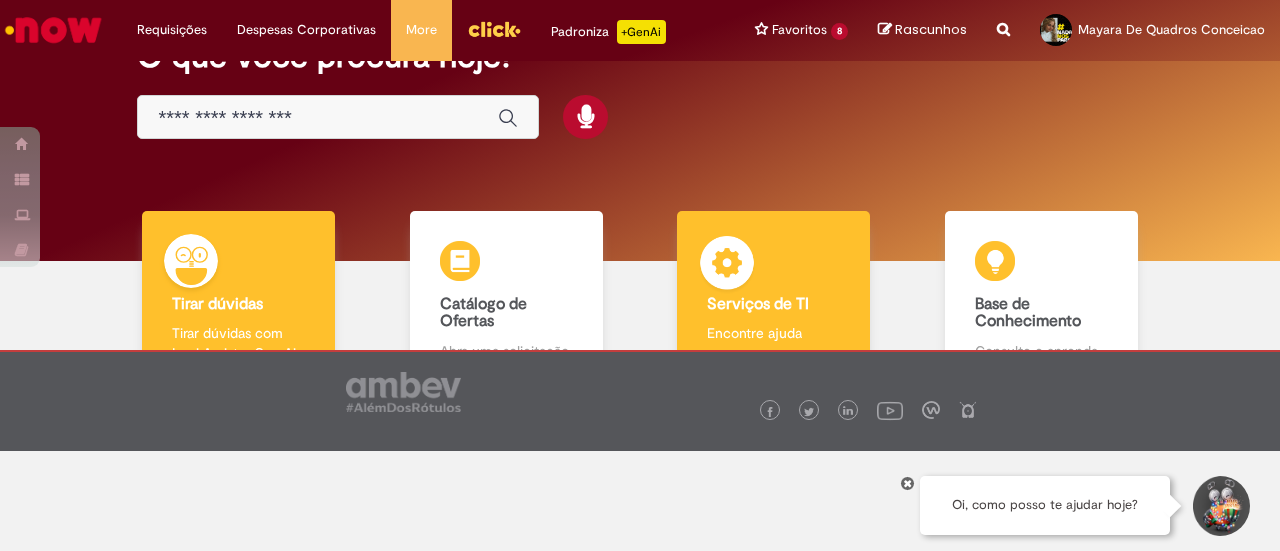 click at bounding box center [727, 266] 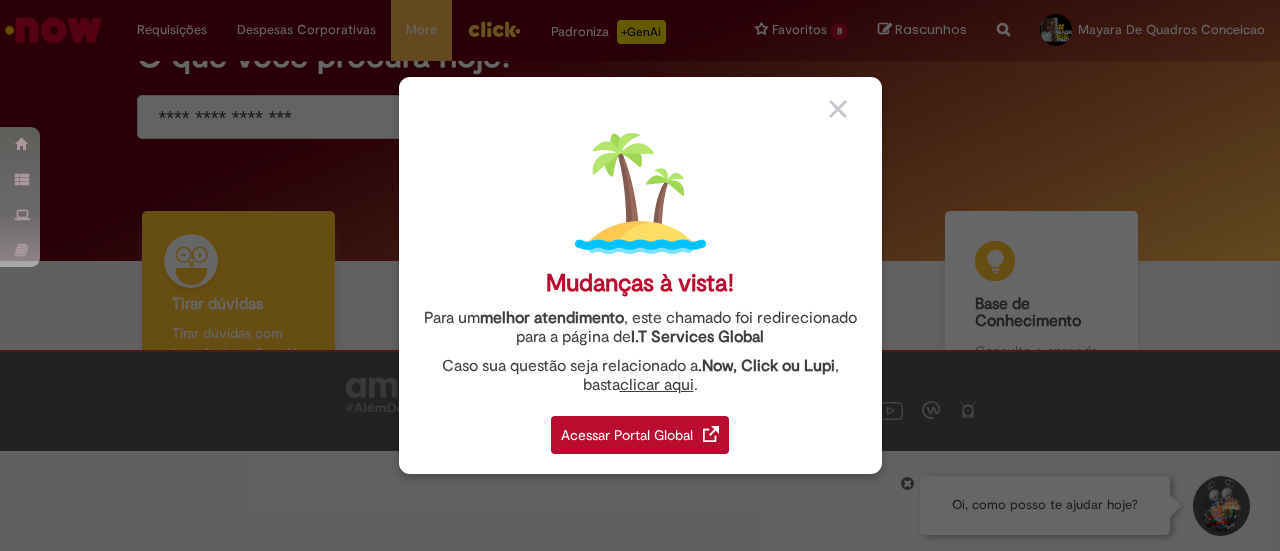 click on "Mudanças à vista!
Para um  melhor atendimento , este chamado foi redirecionado para a página de  I.T Services Global
Caso sua questão seja relacionado a  .Now, Click ou Lupi , basta  clicar aqui .
Acessar Portal Global" at bounding box center (640, 275) 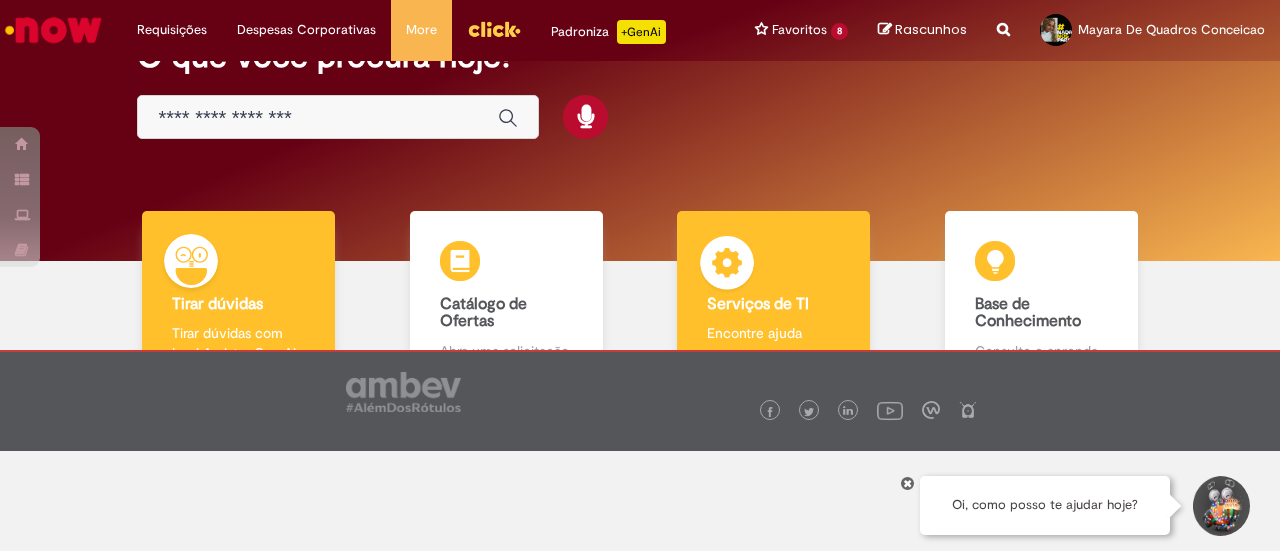 click at bounding box center (727, 266) 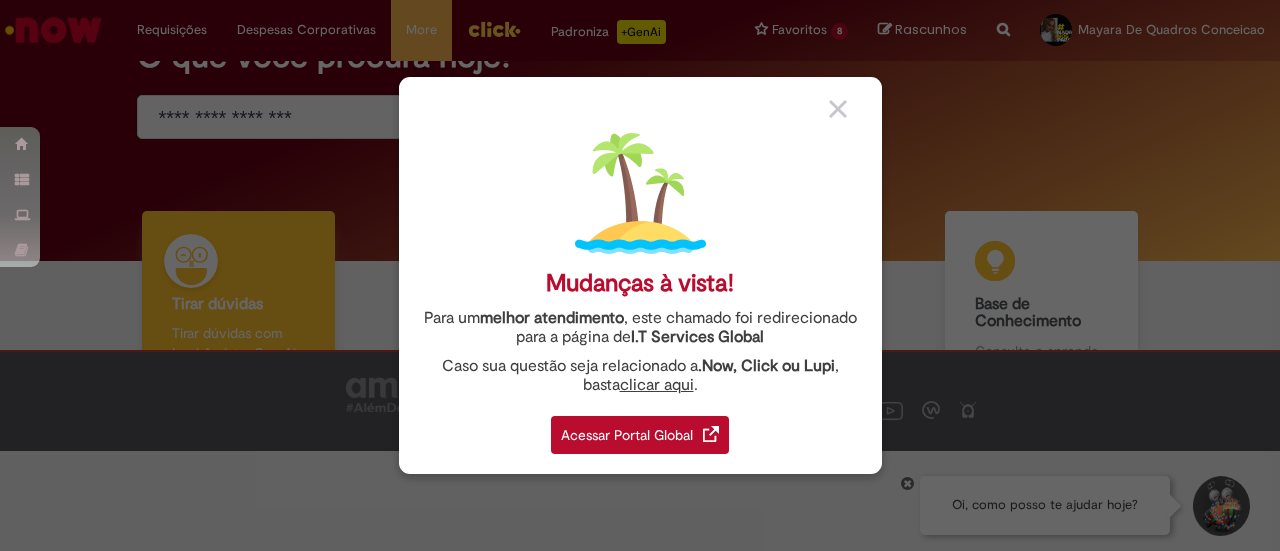 click on "Acessar Portal Global" at bounding box center [640, 435] 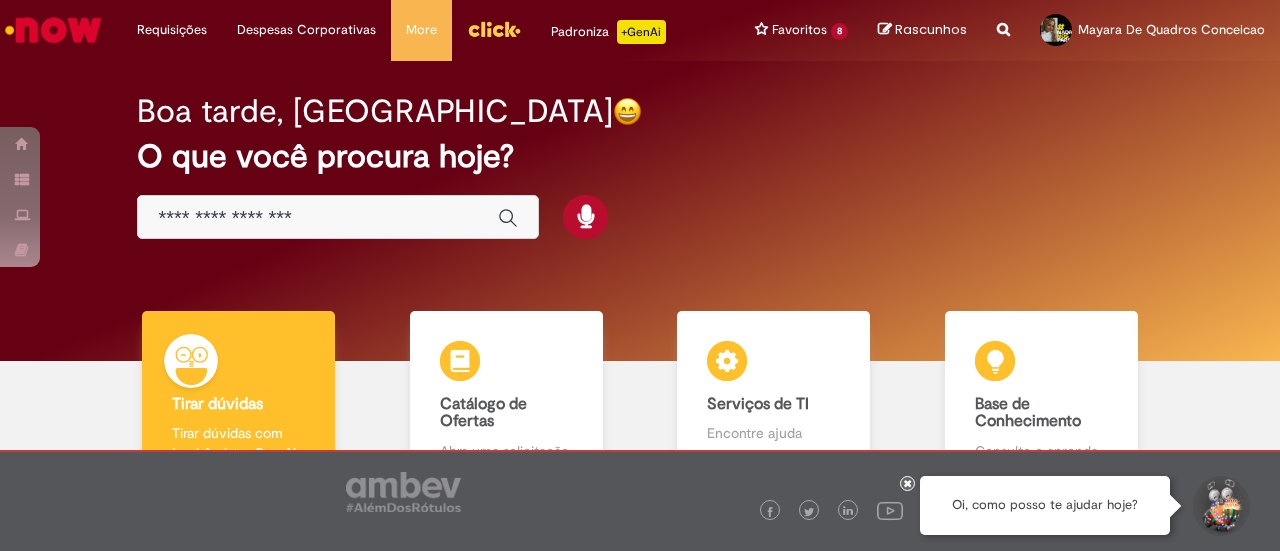 scroll, scrollTop: 0, scrollLeft: 0, axis: both 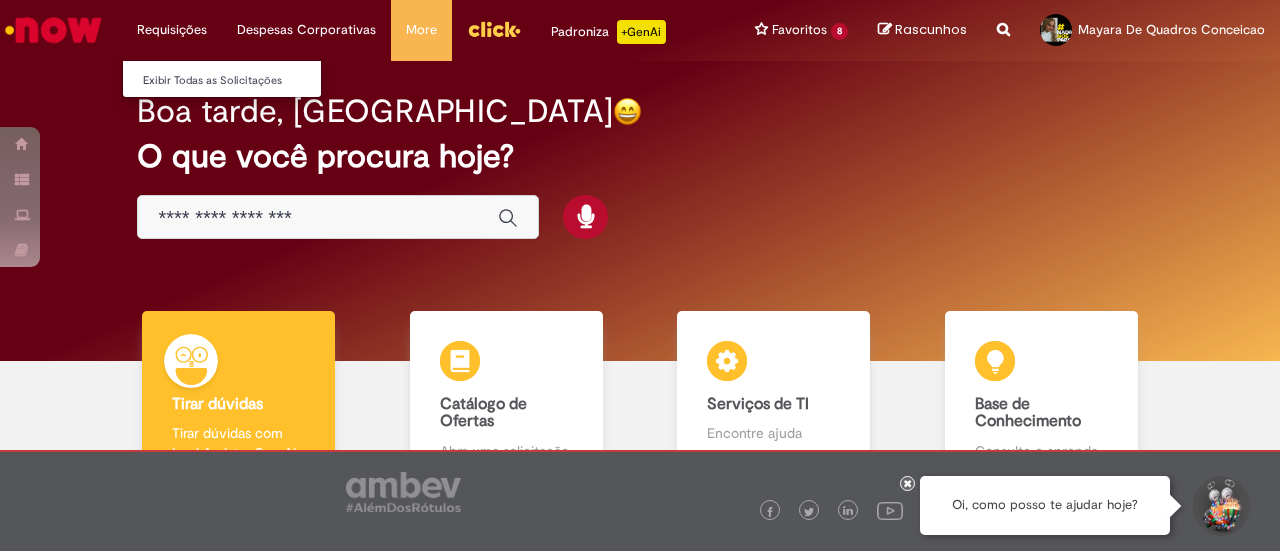 click on "Requisições
Exibir Todas as Solicitações" at bounding box center [172, 30] 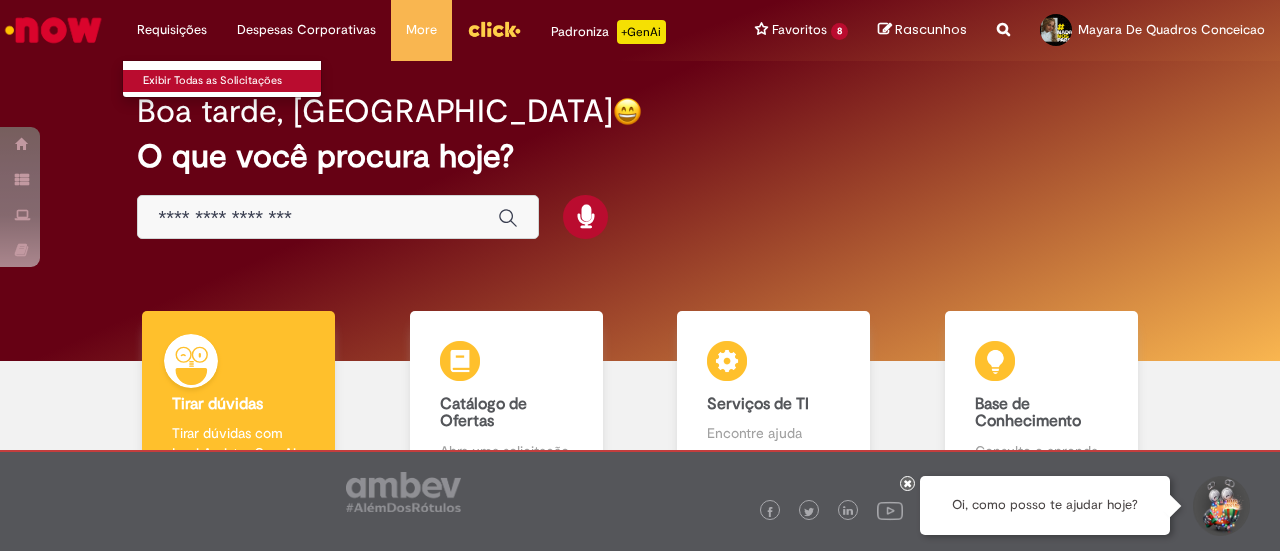 click on "Exibir Todas as Solicitações" at bounding box center [233, 81] 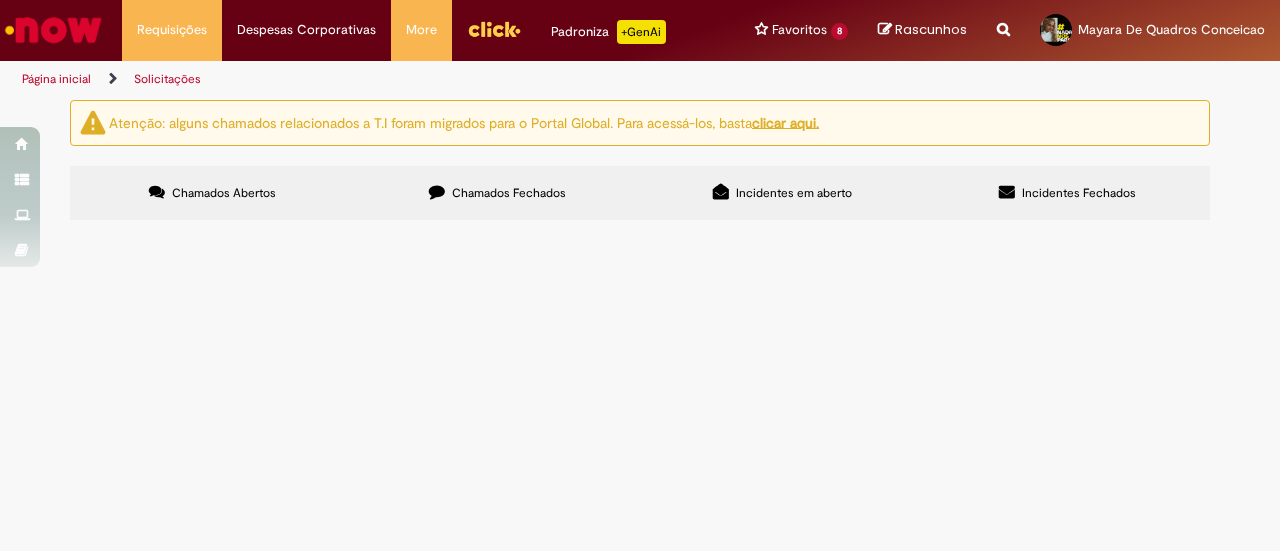 click on "Chamados Fechados" at bounding box center [497, 193] 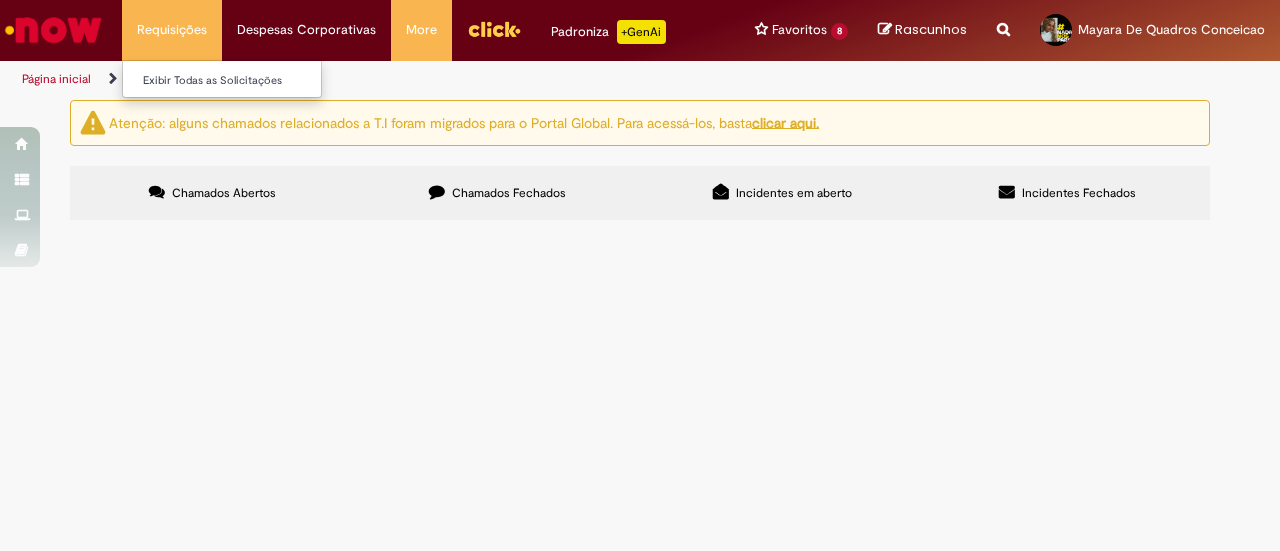 click on "Requisições
Exibir Todas as Solicitações" at bounding box center [172, 30] 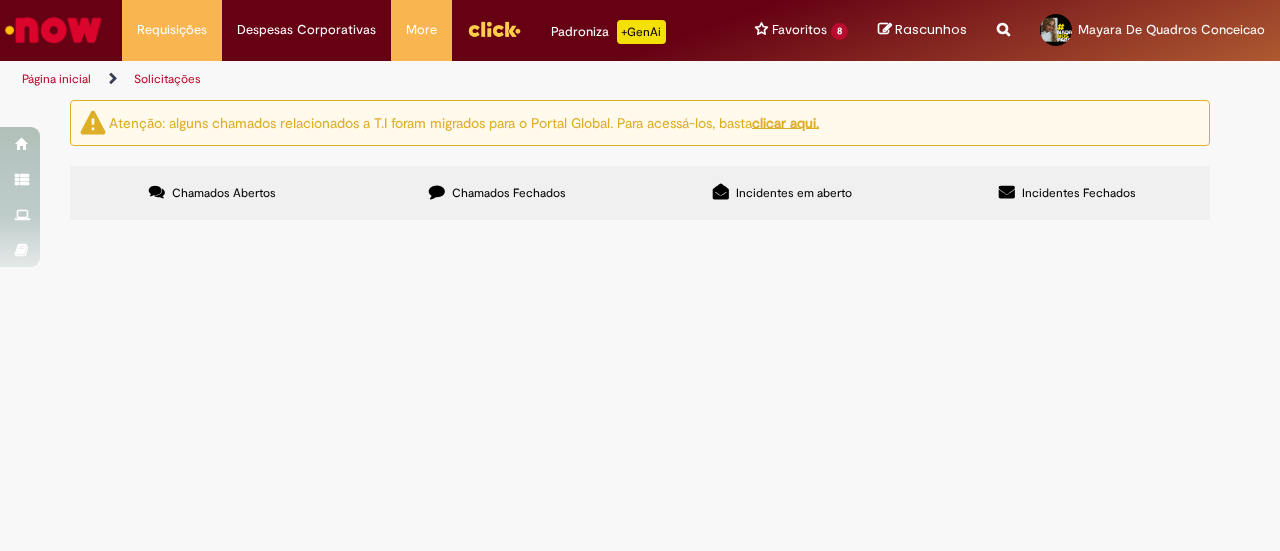scroll, scrollTop: 0, scrollLeft: 0, axis: both 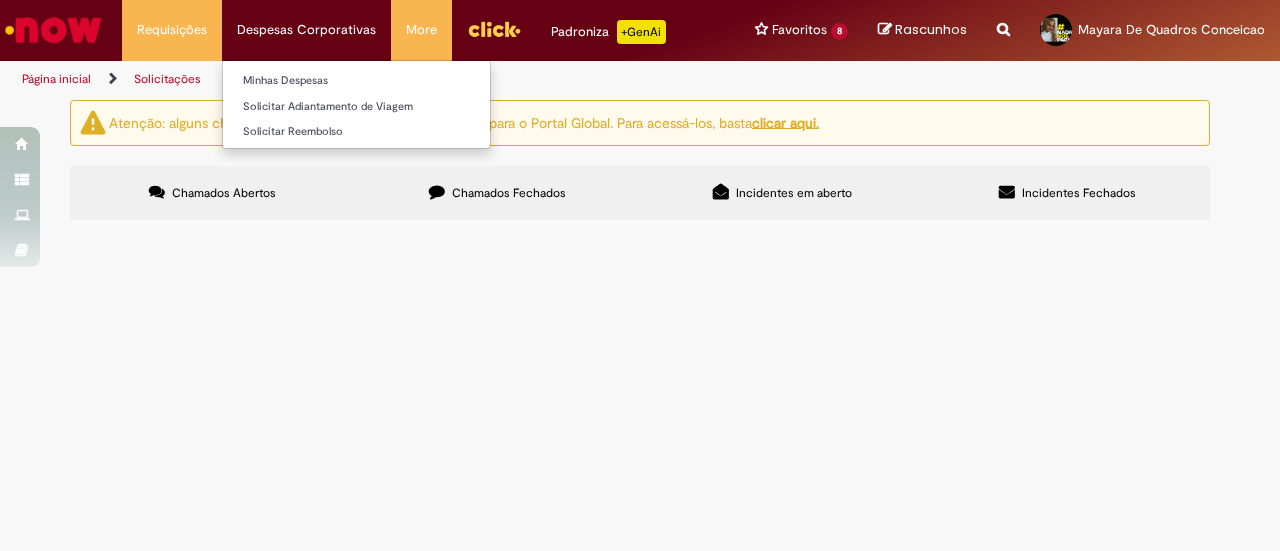 click on "Despesas Corporativas
Minhas Despesas
Solicitar Adiantamento de Viagem
Solicitar Reembolso" at bounding box center [172, 30] 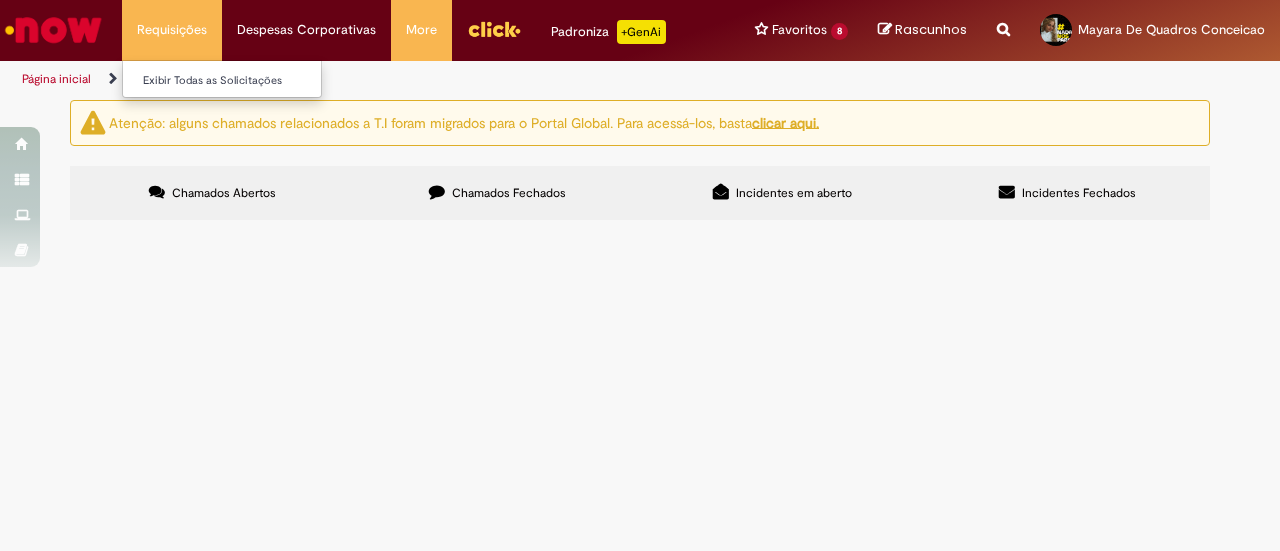 click on "Requisições
Exibir Todas as Solicitações" at bounding box center [172, 30] 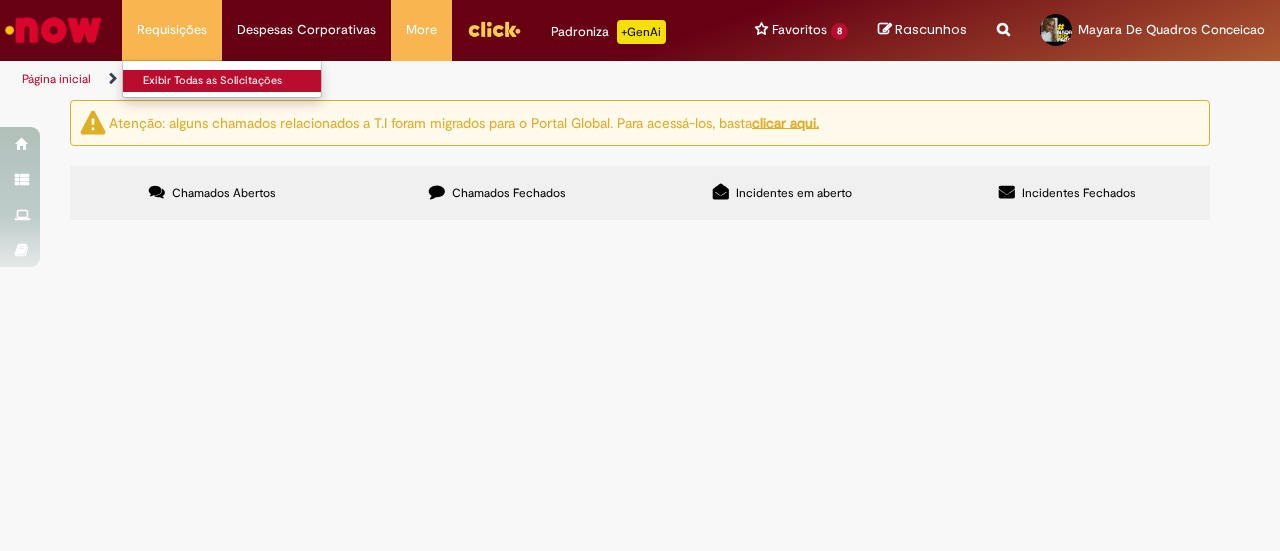 click on "Exibir Todas as Solicitações" at bounding box center (233, 81) 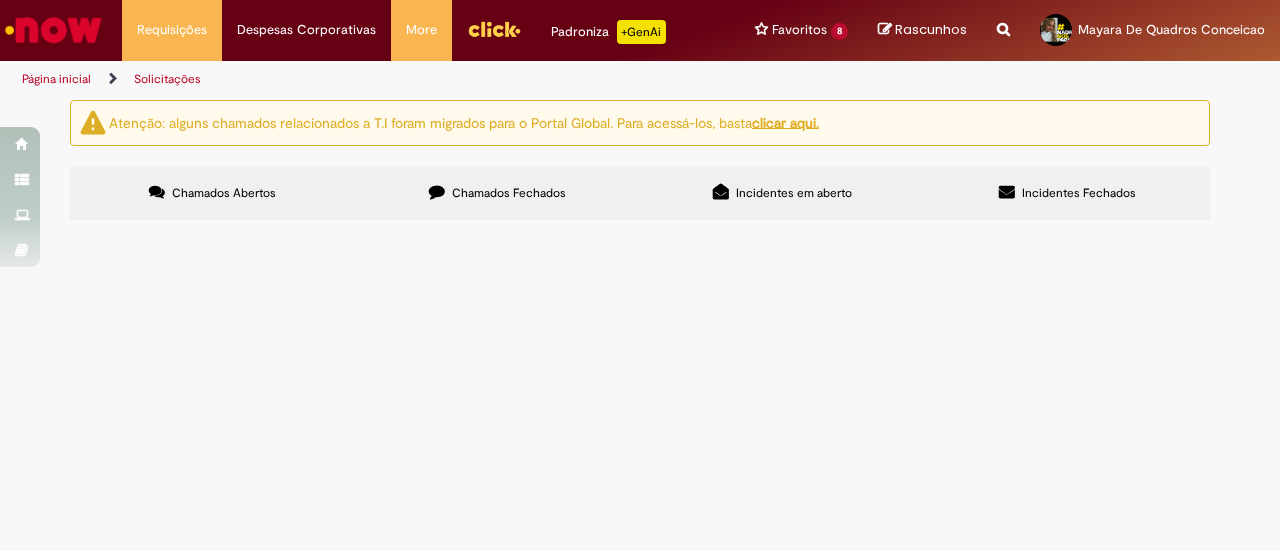 click on "Página inicial" at bounding box center [56, 79] 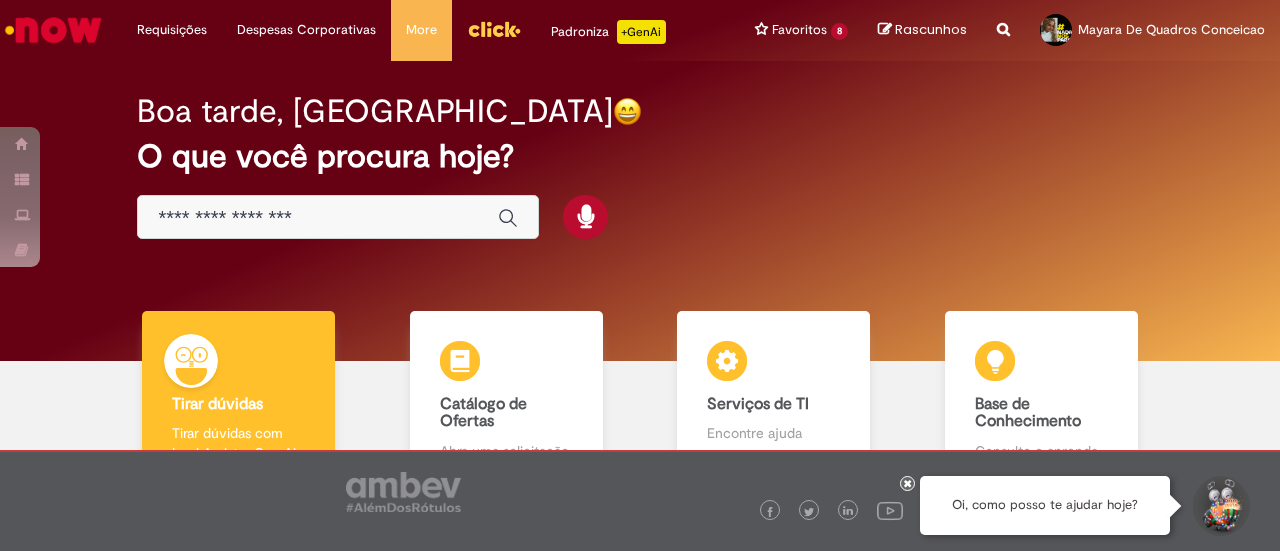 click on "Boa tarde, [GEOGRAPHIC_DATA]
O que você procura hoje?" at bounding box center (640, 211) 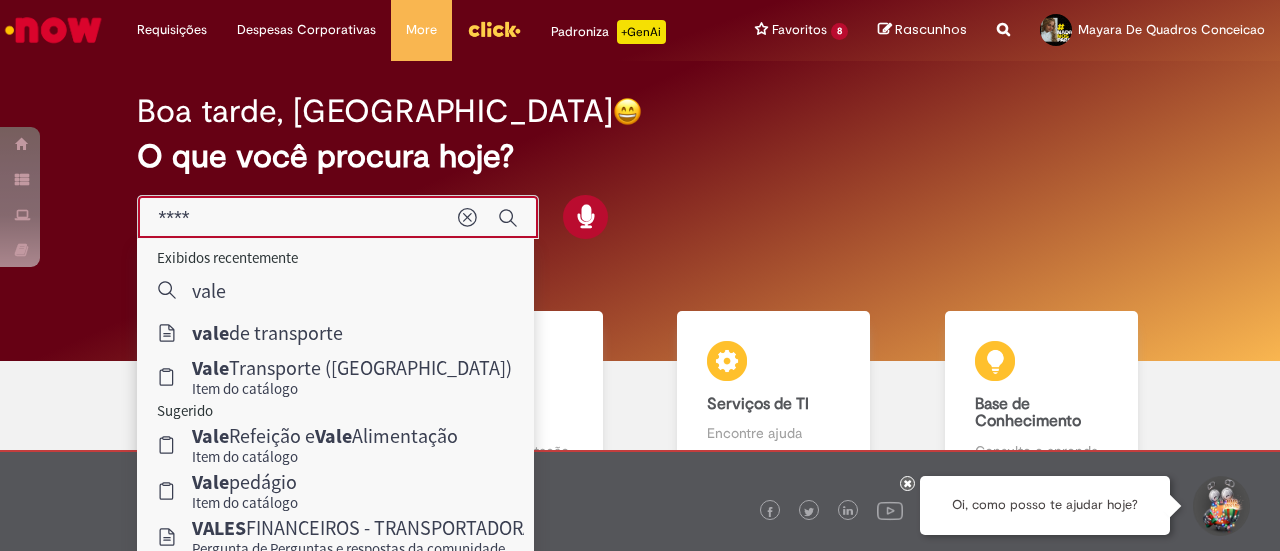 click on "****" at bounding box center (298, 218) 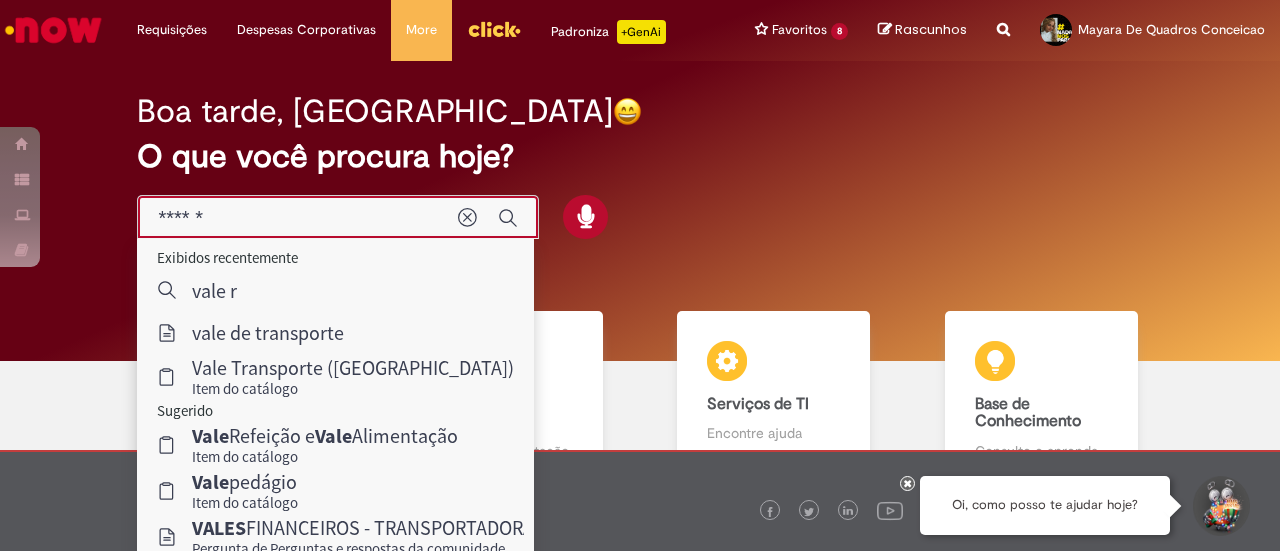 type on "*******" 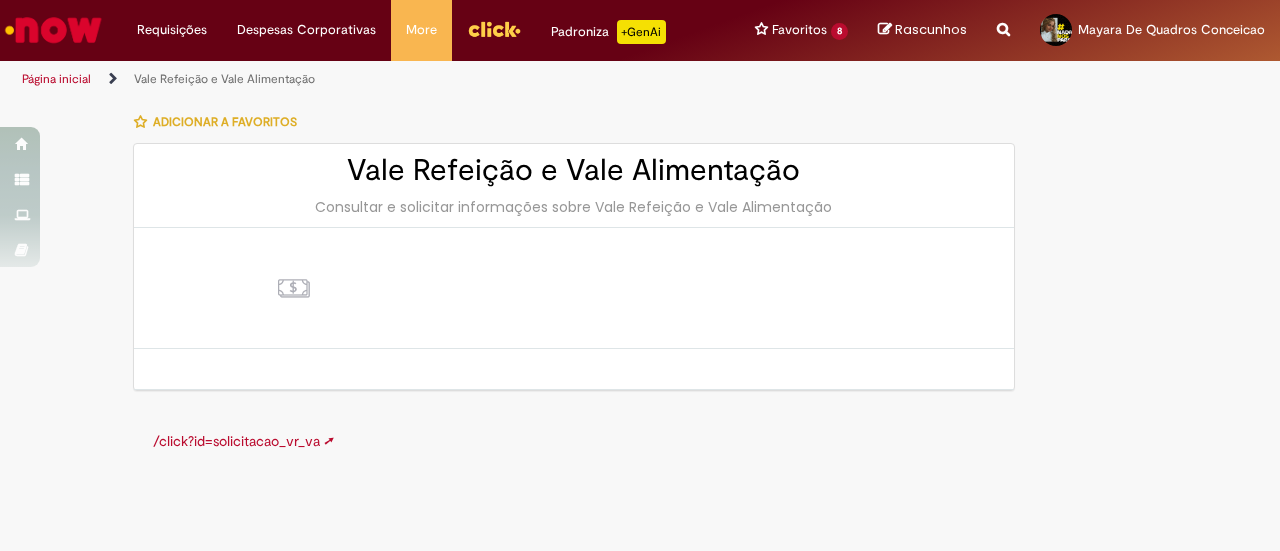 click on "/click?id=solicitacao_vr_va ➚" at bounding box center [243, 441] 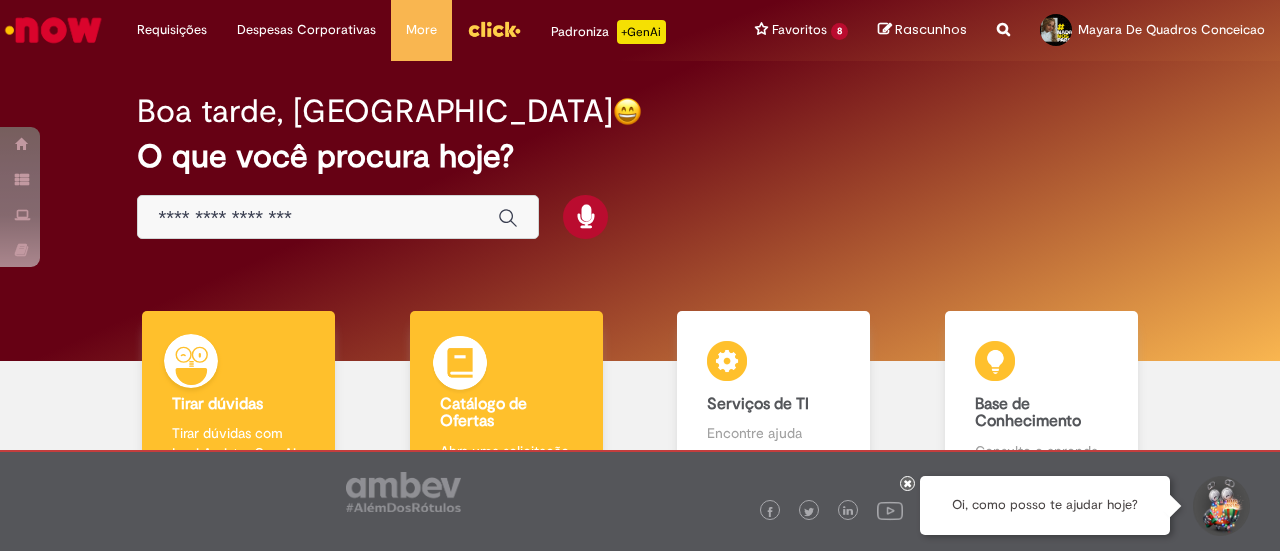 scroll, scrollTop: 0, scrollLeft: 0, axis: both 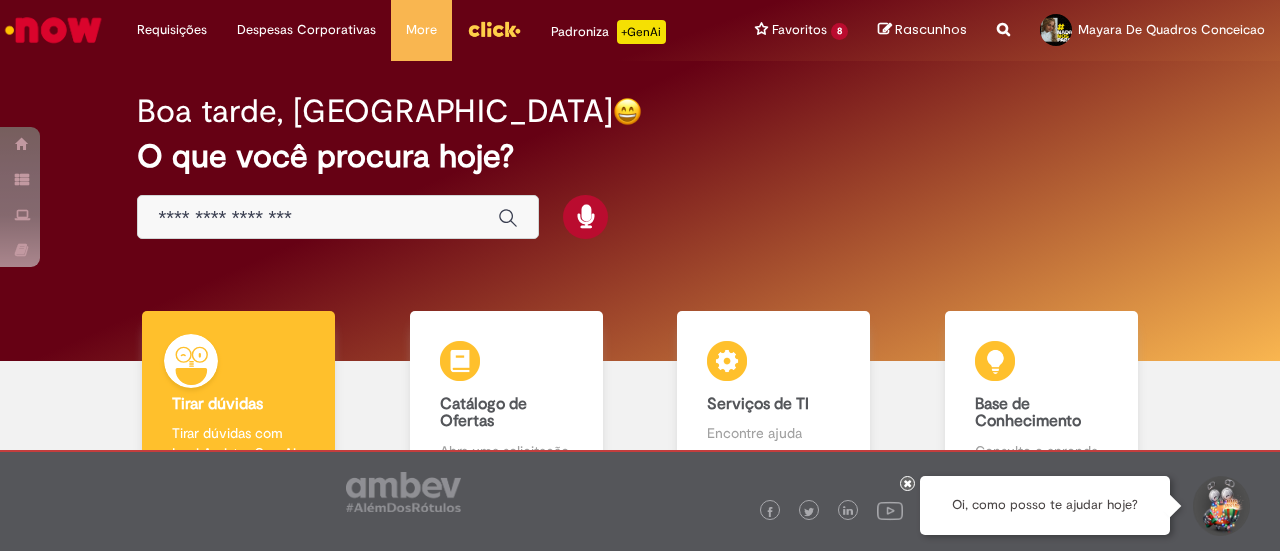 click at bounding box center [338, 217] 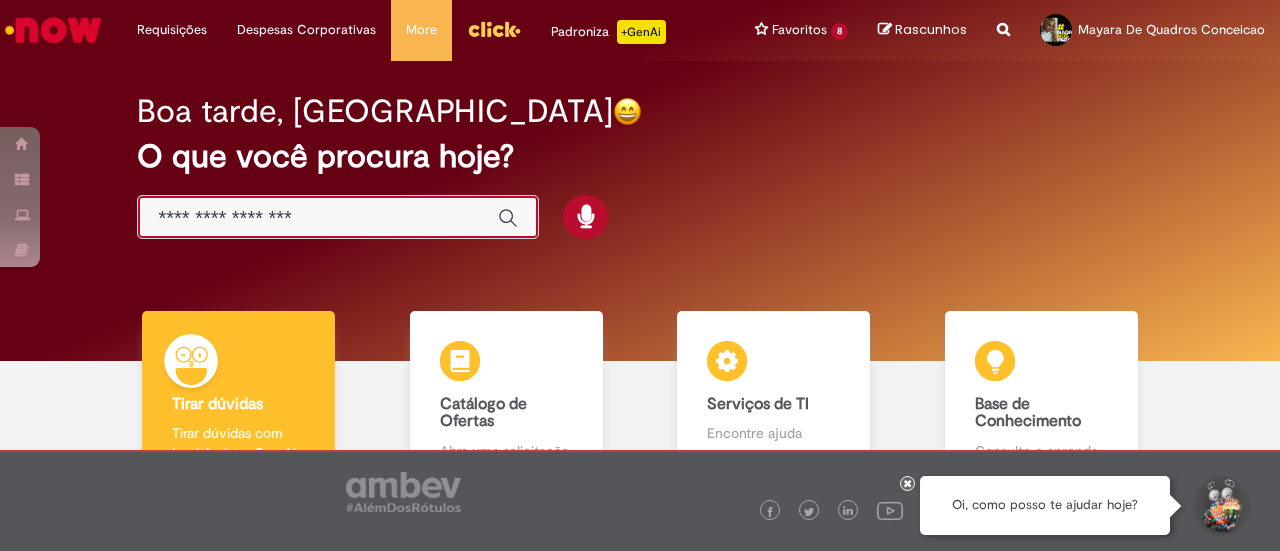 click at bounding box center (318, 218) 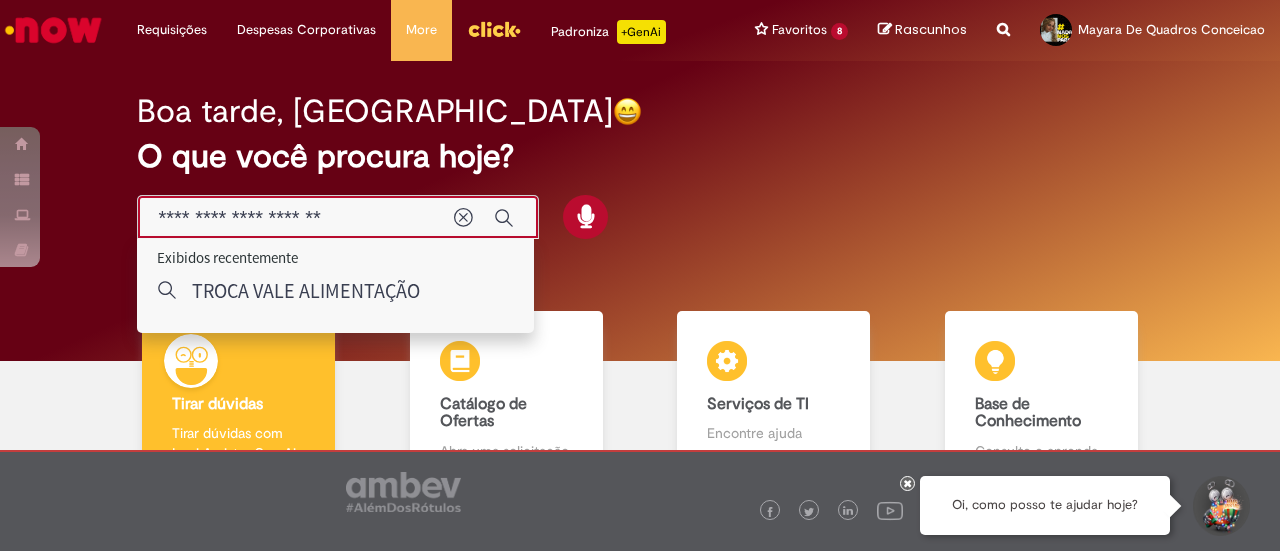 type on "**********" 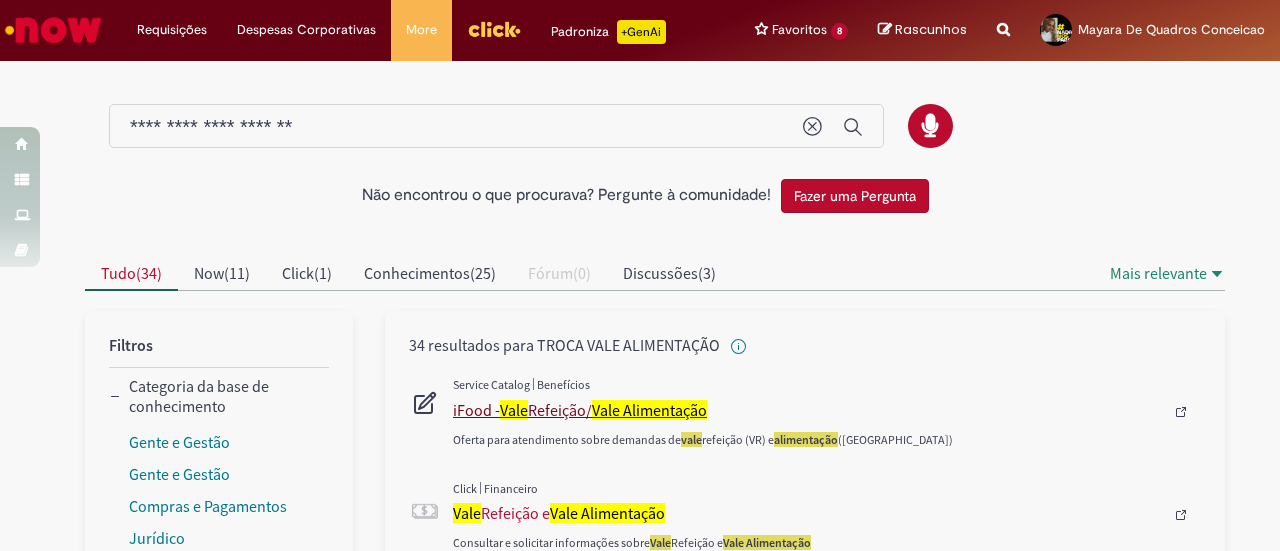 click on "iFood -  Vale  Refeição/ Vale Alimentação" at bounding box center [808, 410] 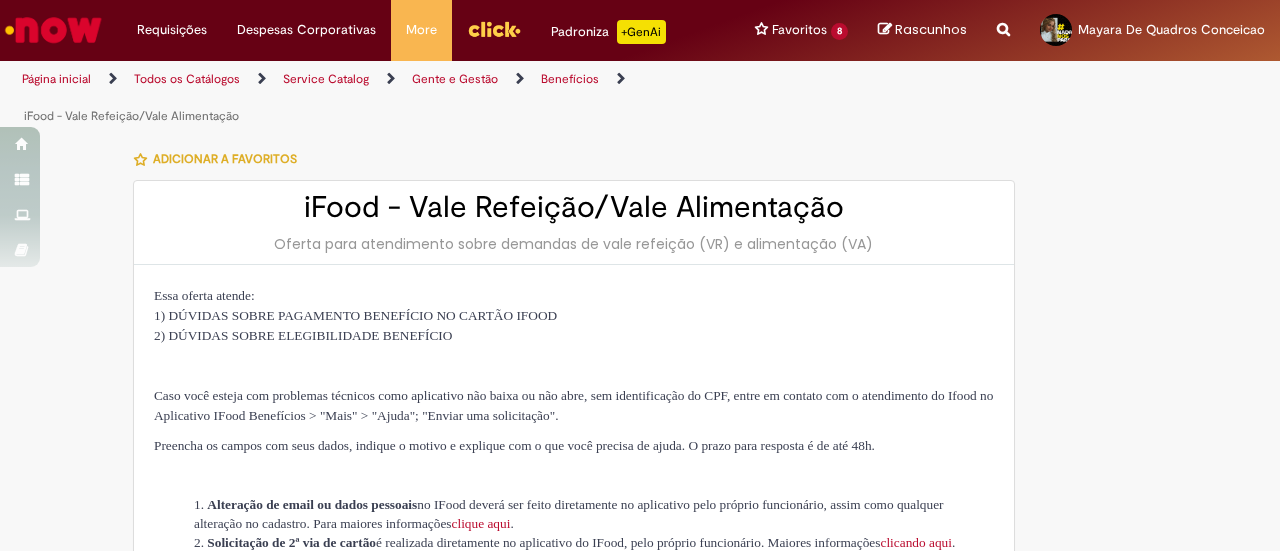 type on "********" 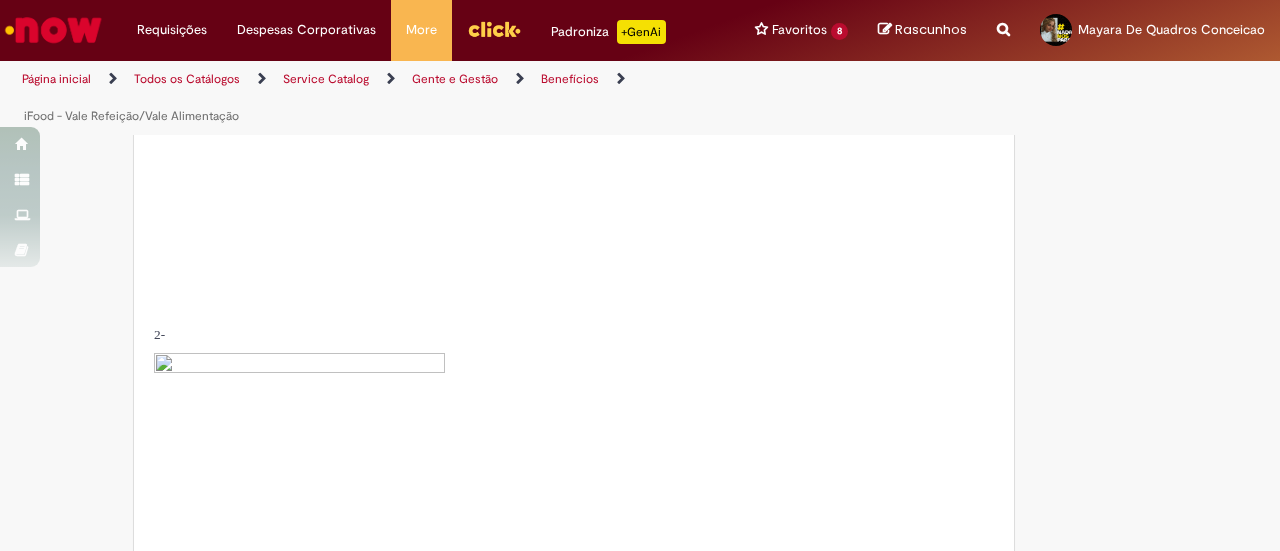 scroll, scrollTop: 400, scrollLeft: 0, axis: vertical 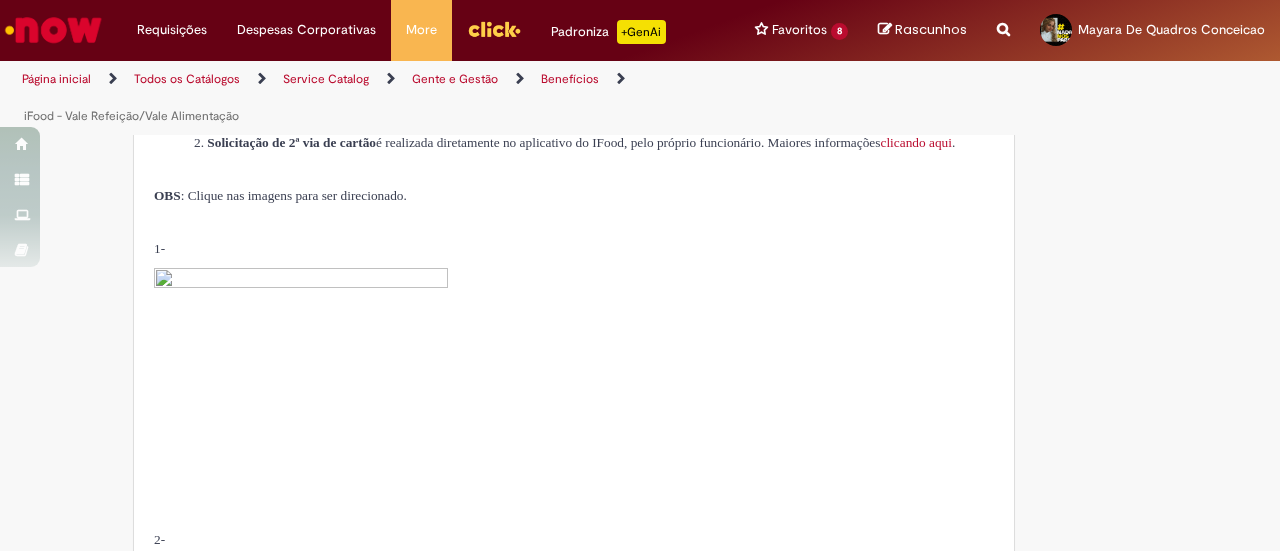click on "Página inicial" at bounding box center (56, 79) 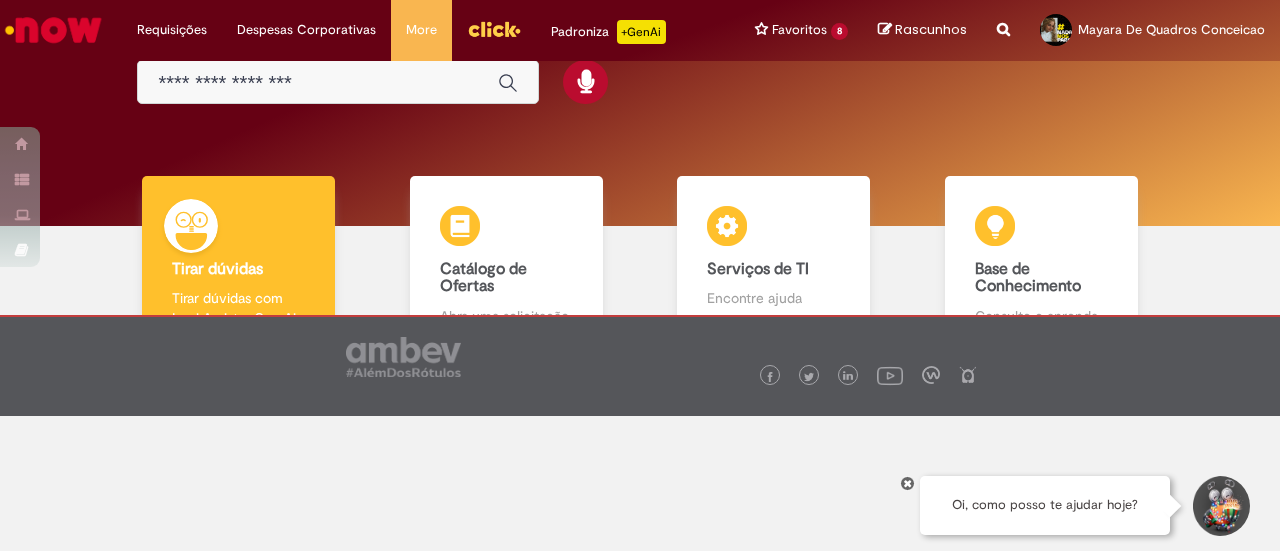scroll, scrollTop: 0, scrollLeft: 0, axis: both 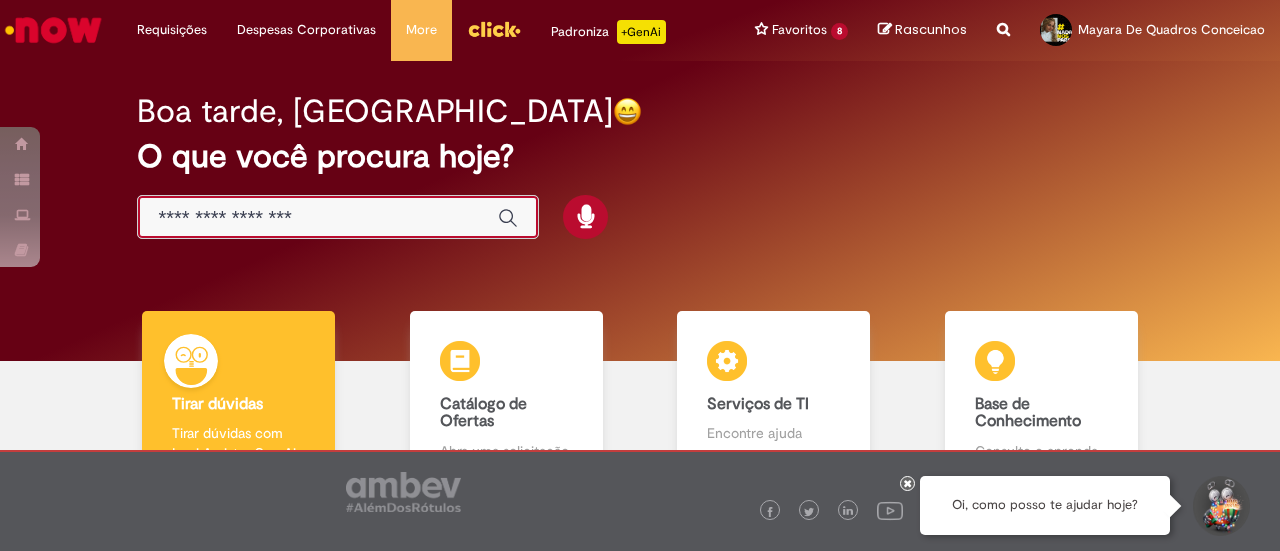 click at bounding box center [318, 218] 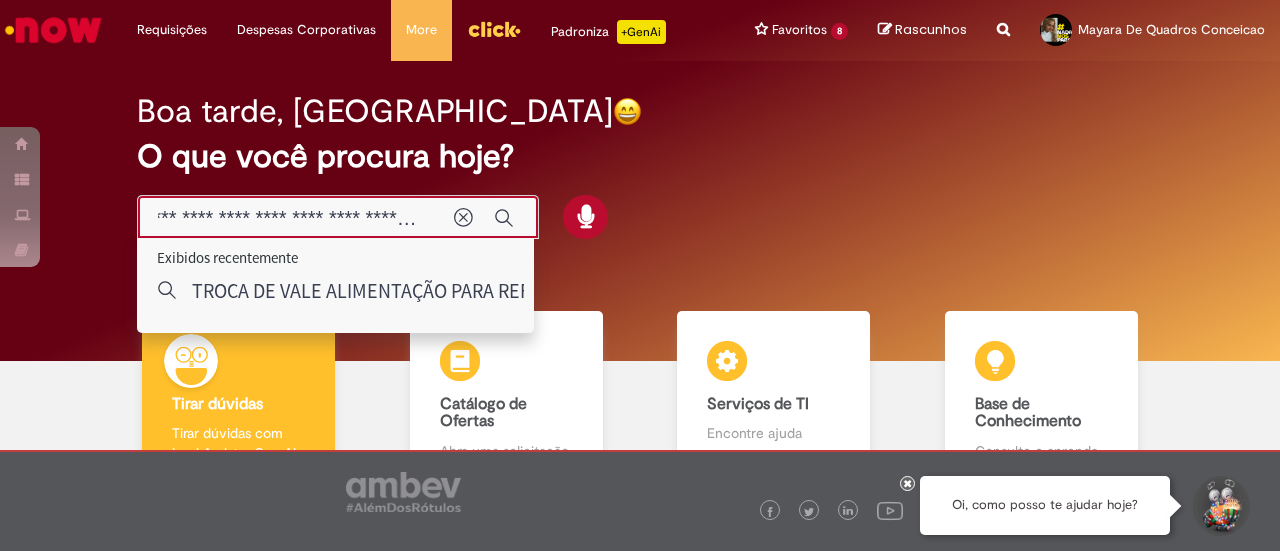 scroll, scrollTop: 0, scrollLeft: 194, axis: horizontal 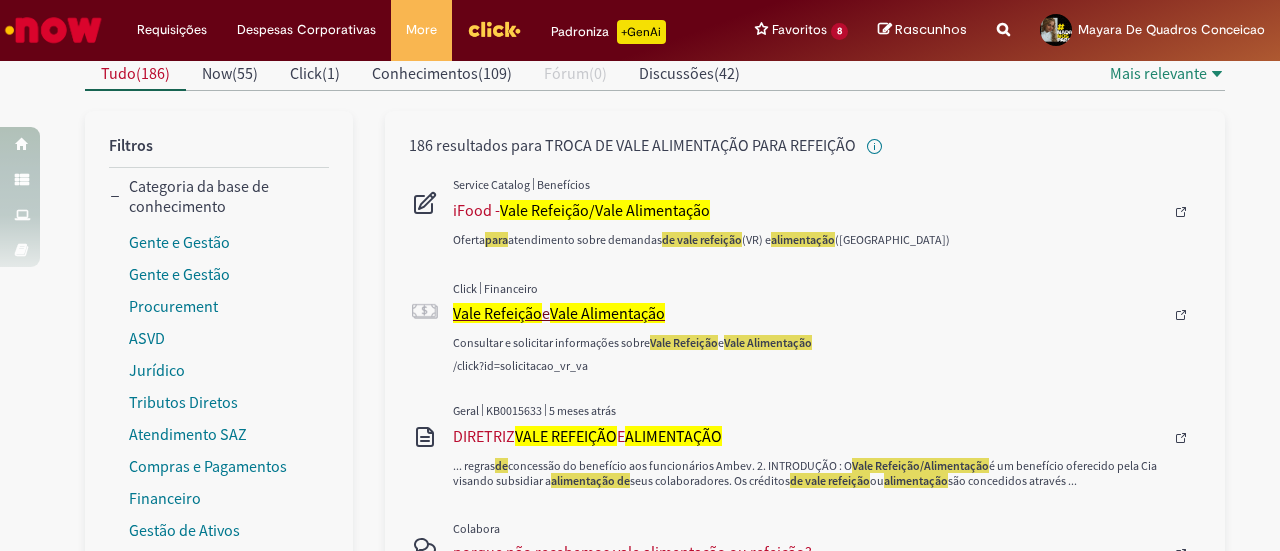click on "Vale Alimentação" at bounding box center (607, 313) 